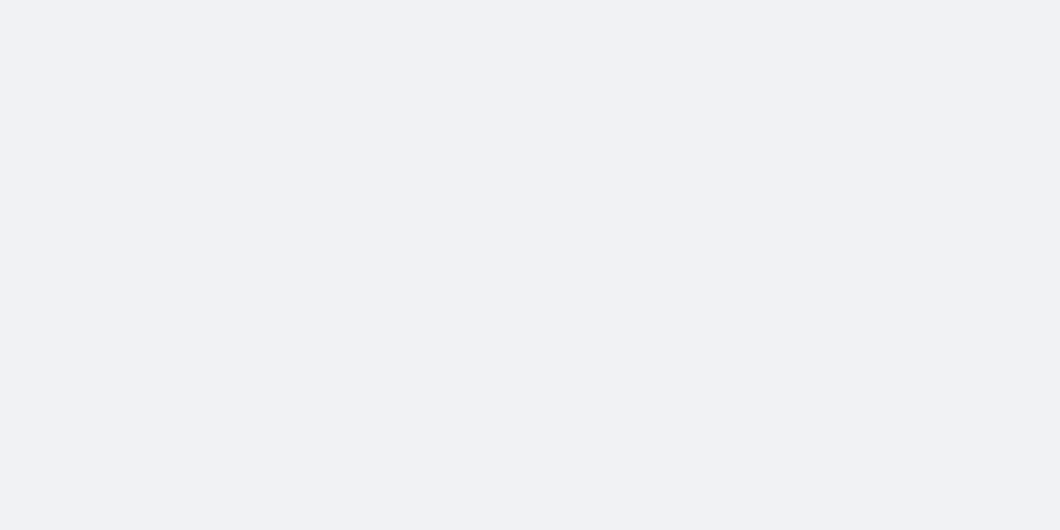 scroll, scrollTop: 0, scrollLeft: 0, axis: both 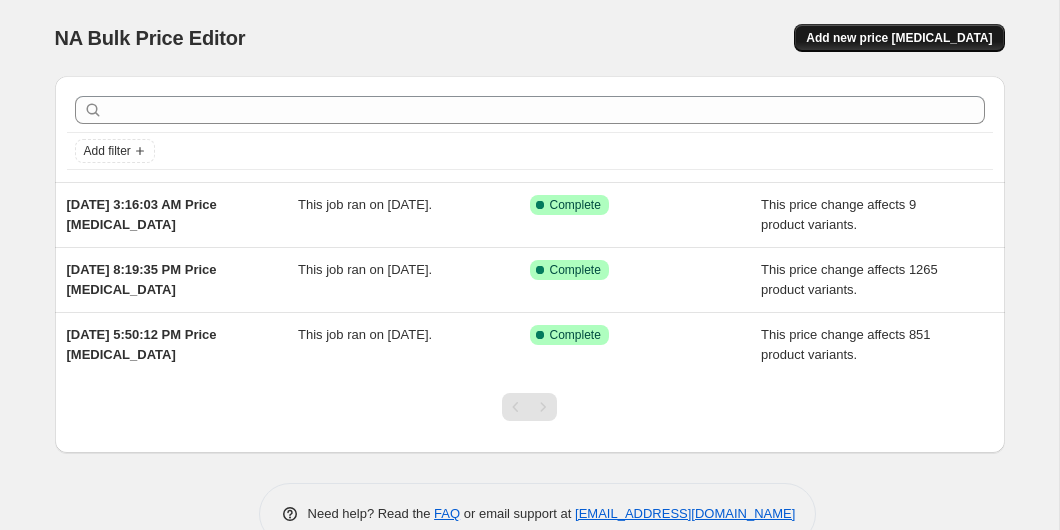 click on "Add new price [MEDICAL_DATA]" at bounding box center (899, 38) 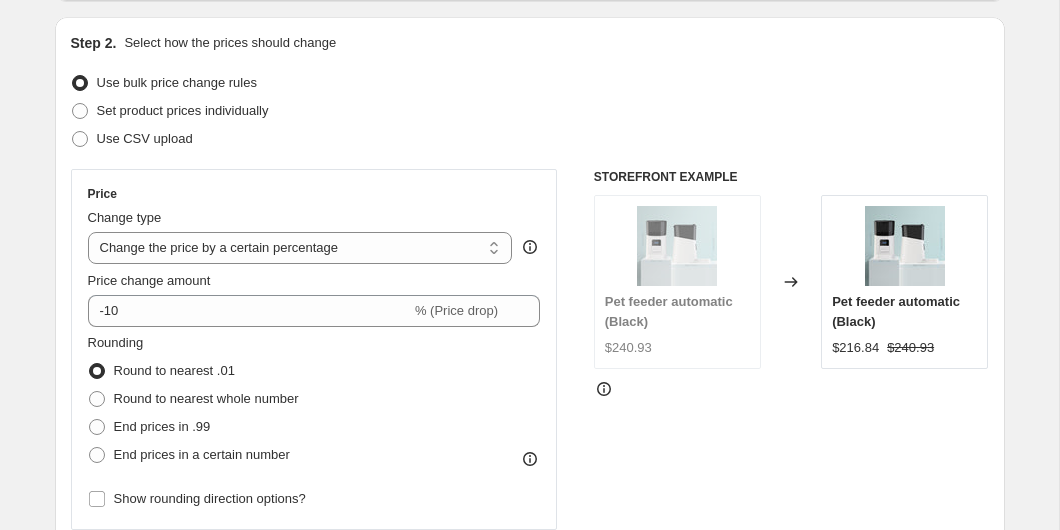 scroll, scrollTop: 239, scrollLeft: 0, axis: vertical 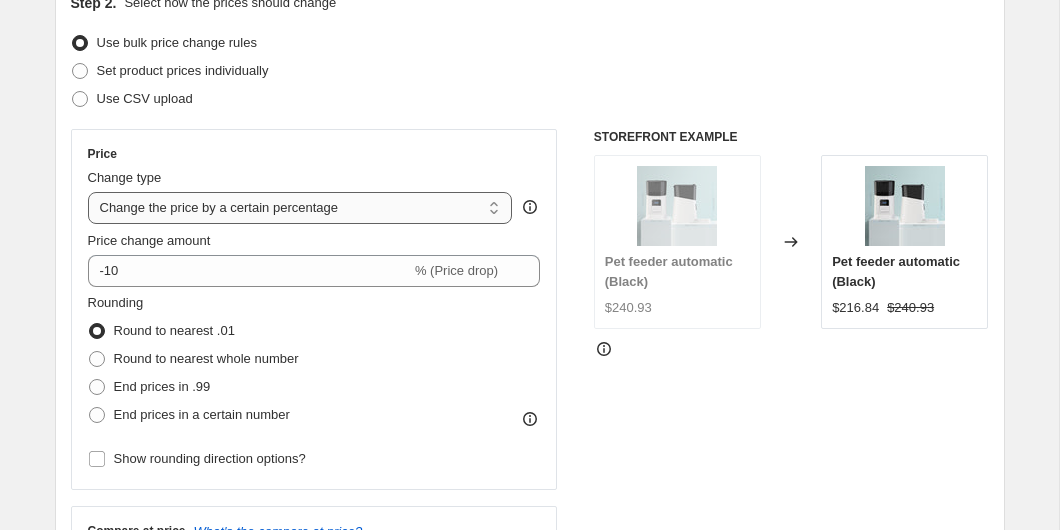click on "Change the price to a certain amount Change the price by a certain amount Change the price by a certain percentage Change the price to the current compare at price (price before sale) Change the price by a certain amount relative to the compare at price Change the price by a certain percentage relative to the compare at price Don't change the price Change the price by a certain percentage relative to the cost per item Change price to certain cost margin" at bounding box center (300, 208) 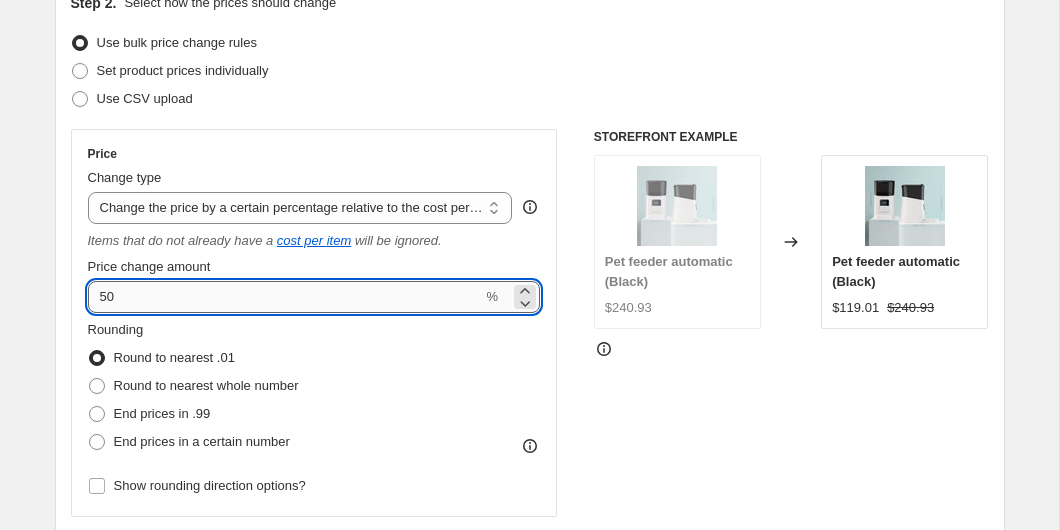 click on "50" at bounding box center [285, 297] 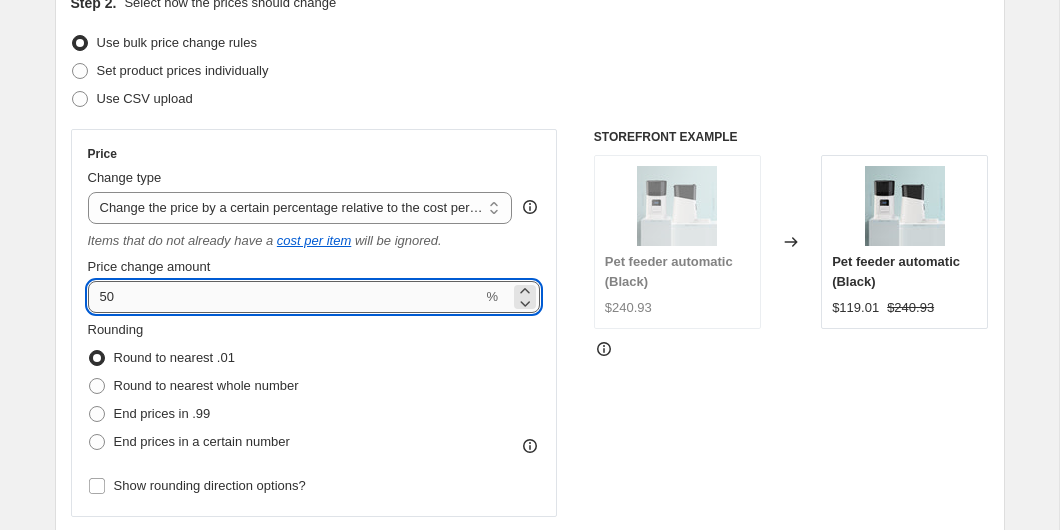 type on "5" 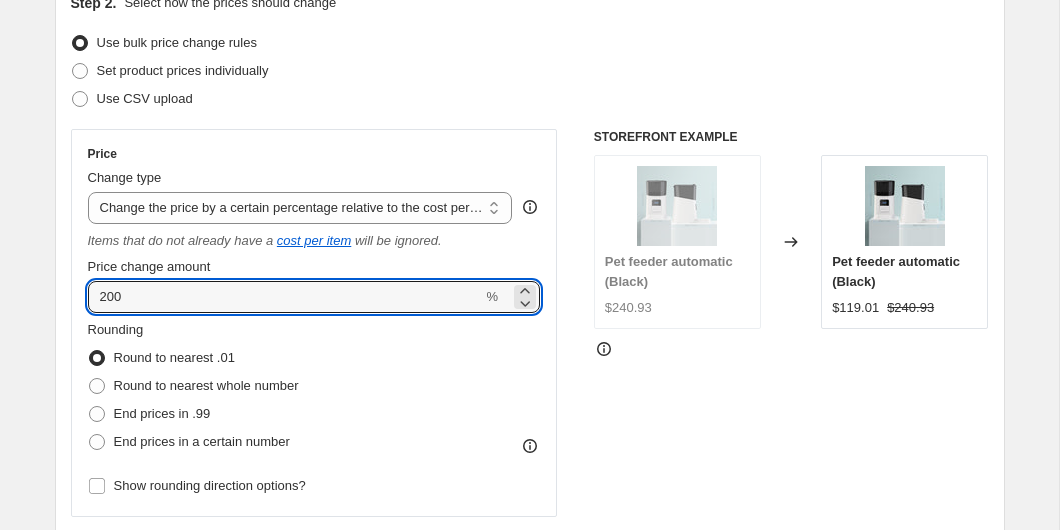 type on "200" 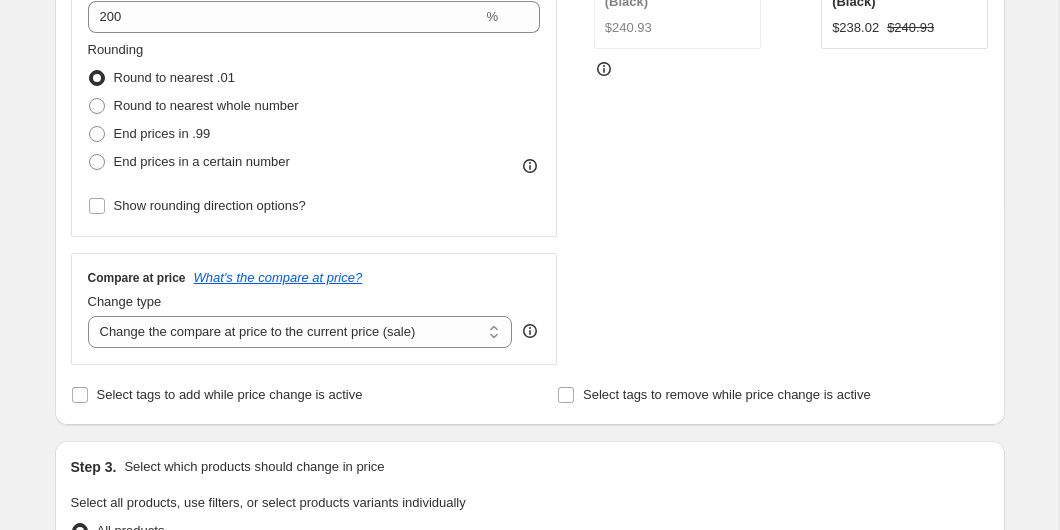 scroll, scrollTop: 559, scrollLeft: 0, axis: vertical 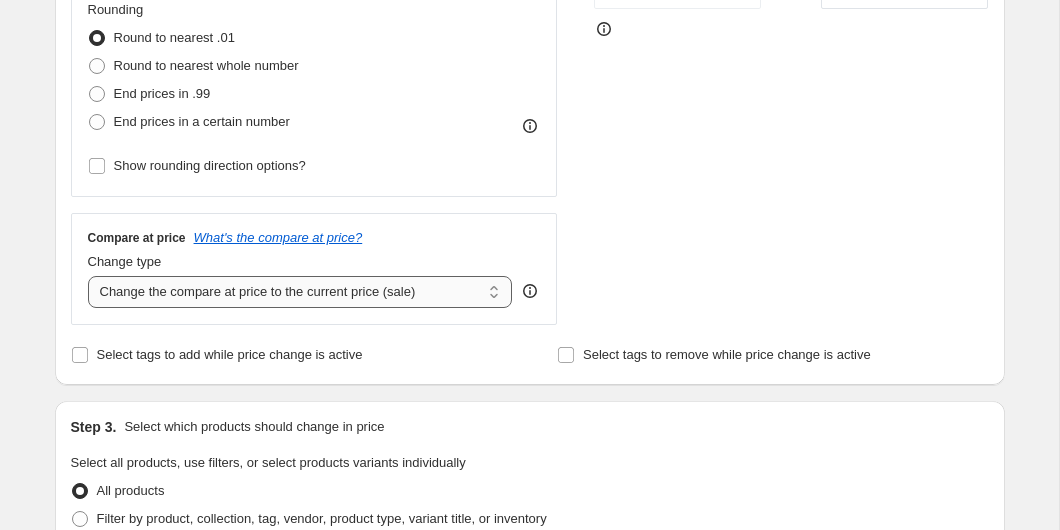 click on "Change the compare at price to the current price (sale) Change the compare at price to a certain amount Change the compare at price by a certain amount Change the compare at price by a certain percentage Change the compare at price by a certain amount relative to the actual price Change the compare at price by a certain percentage relative to the actual price Don't change the compare at price Remove the compare at price" at bounding box center [300, 292] 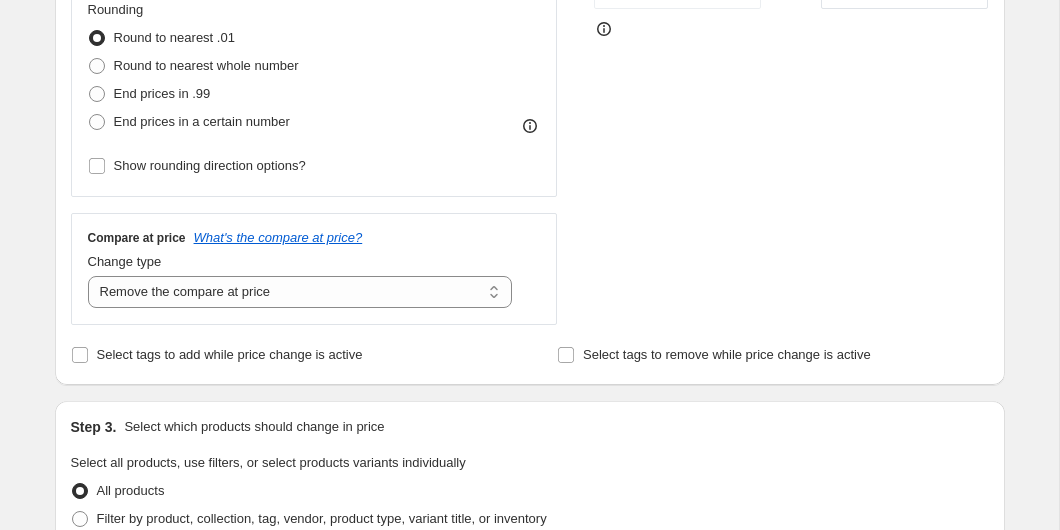 click on "Select tags to add while price change is active" at bounding box center (286, 355) 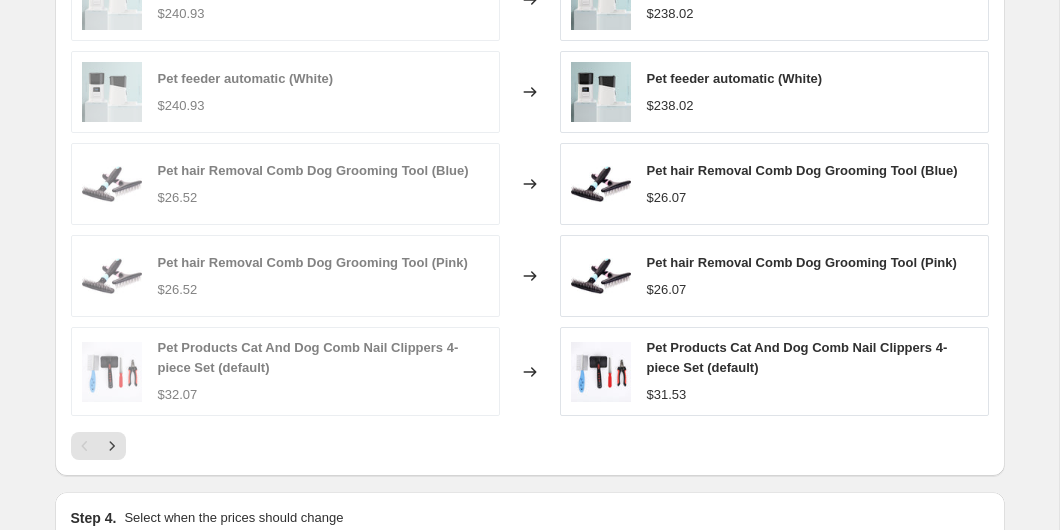 scroll, scrollTop: 1359, scrollLeft: 0, axis: vertical 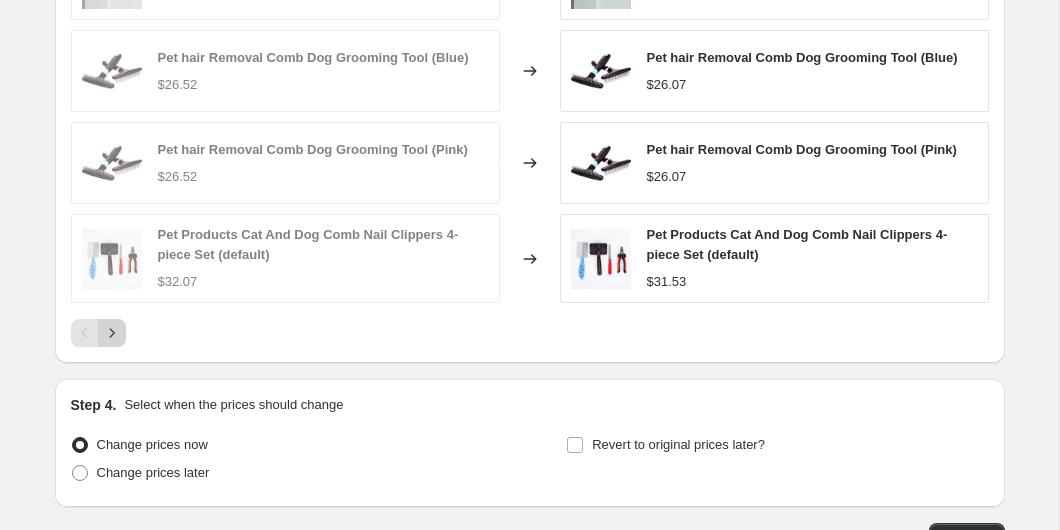 click 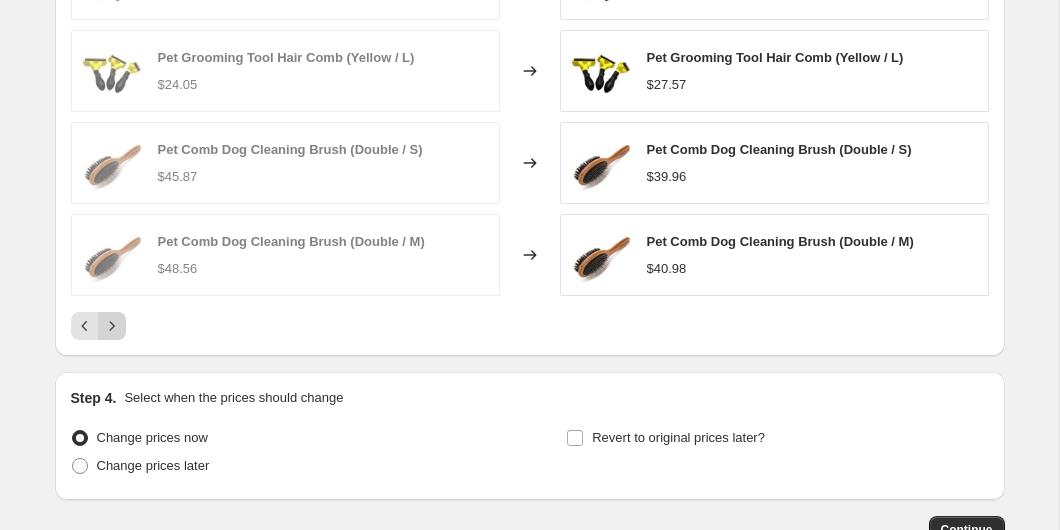 click 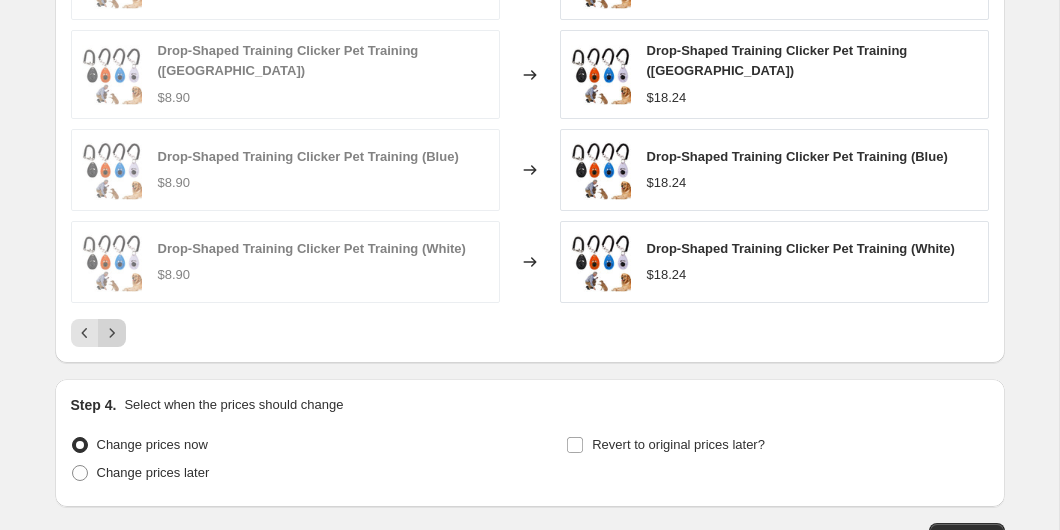 click 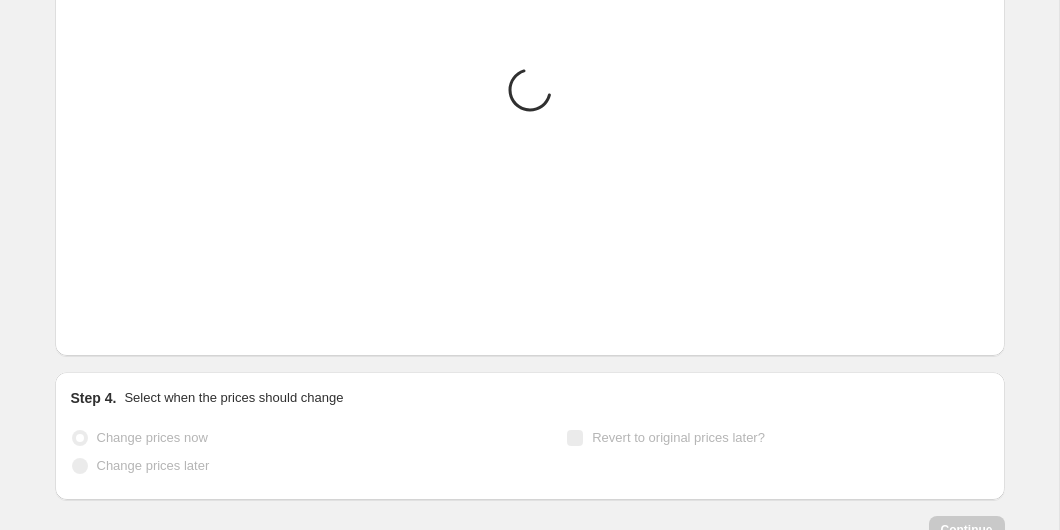 click 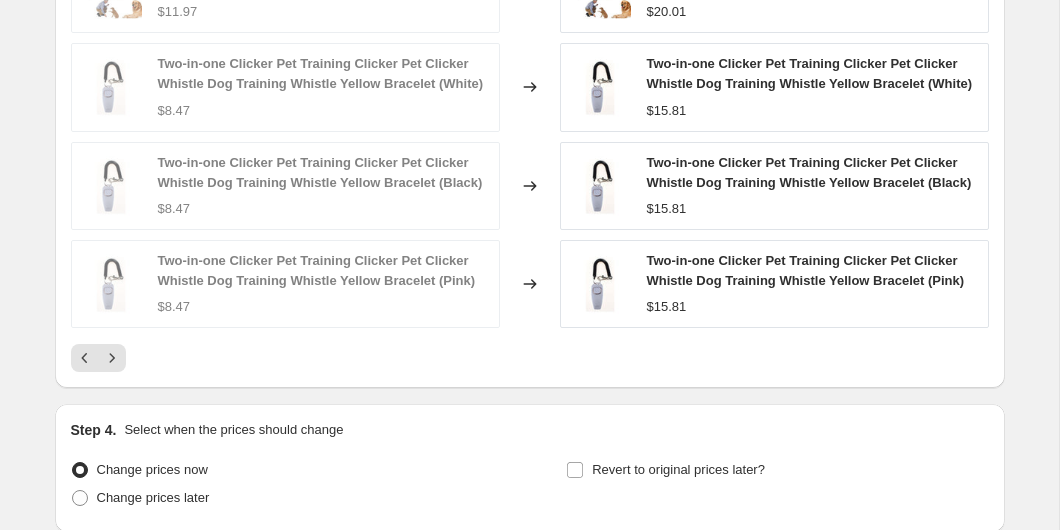 click on "Drop-Shaped Training Clicker Pet Training (Shuihu Blue) $9.00 Changed to Drop-Shaped Training Clicker Pet Training (Shuihu Blue) $18.30 Drop-Shaped Training Clicker Pet Training (Black Water Lake Blue) $11.97 Changed to Drop-Shaped Training Clicker Pet Training (Black Water Lake Blue) $20.01 Two-in-one Clicker Pet Training Clicker Pet Clicker Whistle Dog Training Whistle Yellow Bracelet (White) $8.47 Changed to Two-in-one Clicker Pet Training Clicker Pet Clicker Whistle Dog Training Whistle Yellow Bracelet (White) $15.81 Two-in-one Clicker Pet Training Clicker Pet Clicker Whistle Dog Training Whistle Yellow Bracelet (Black) $8.47 Changed to Two-in-one Clicker Pet Training Clicker Pet Clicker Whistle Dog Training Whistle Yellow Bracelet (Black) $15.81 Two-in-one Clicker Pet Training Clicker Pet Clicker Whistle Dog Training Whistle Yellow Bracelet (Pink) $8.47 Changed to Two-in-one Clicker Pet Training Clicker Pet Clicker Whistle Dog Training Whistle Yellow Bracelet (Pink) $15.81" at bounding box center (530, 109) 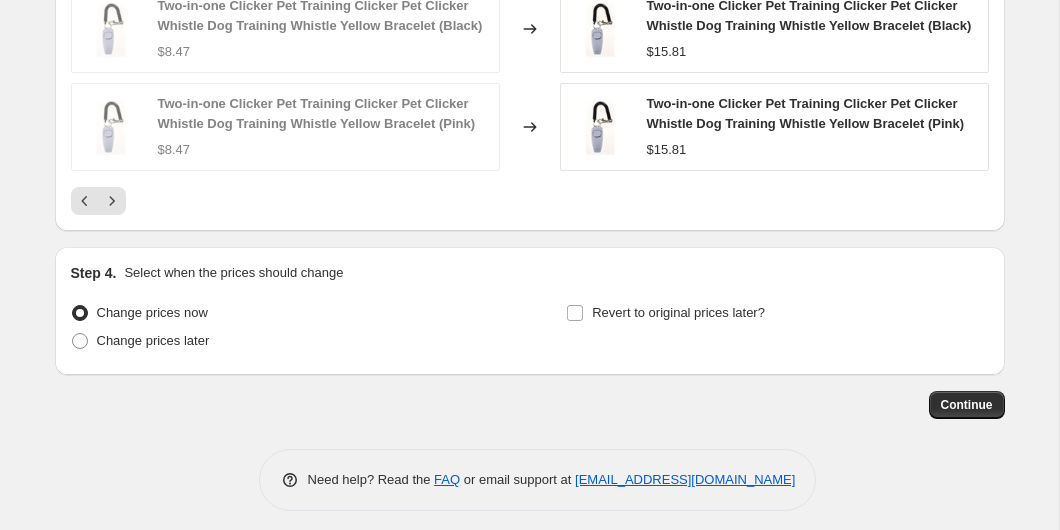 scroll, scrollTop: 1526, scrollLeft: 0, axis: vertical 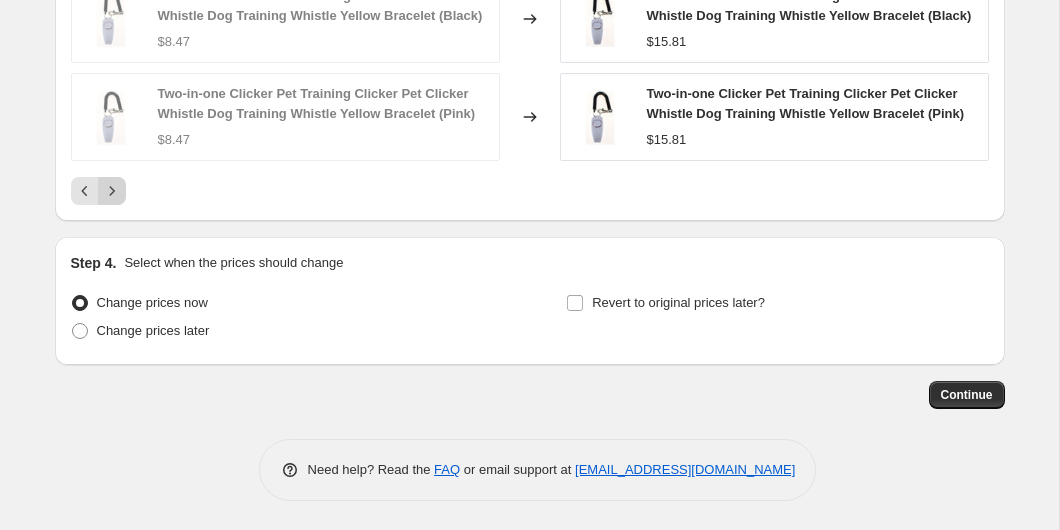 click 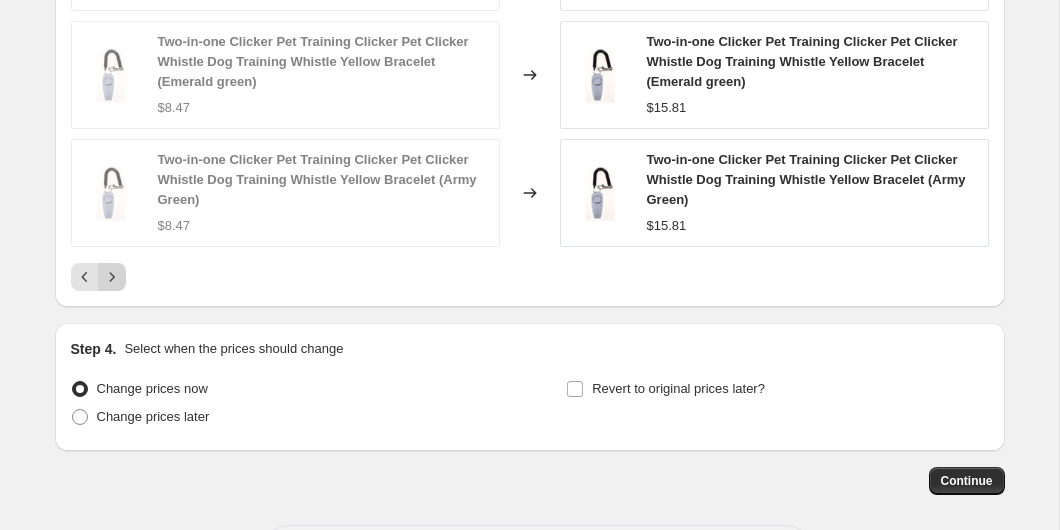 scroll, scrollTop: 1526, scrollLeft: 0, axis: vertical 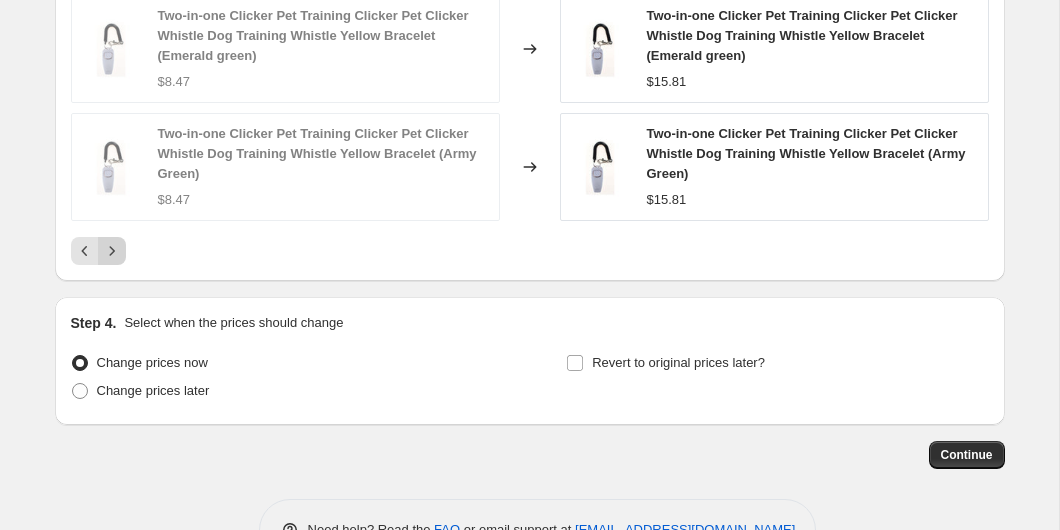 click 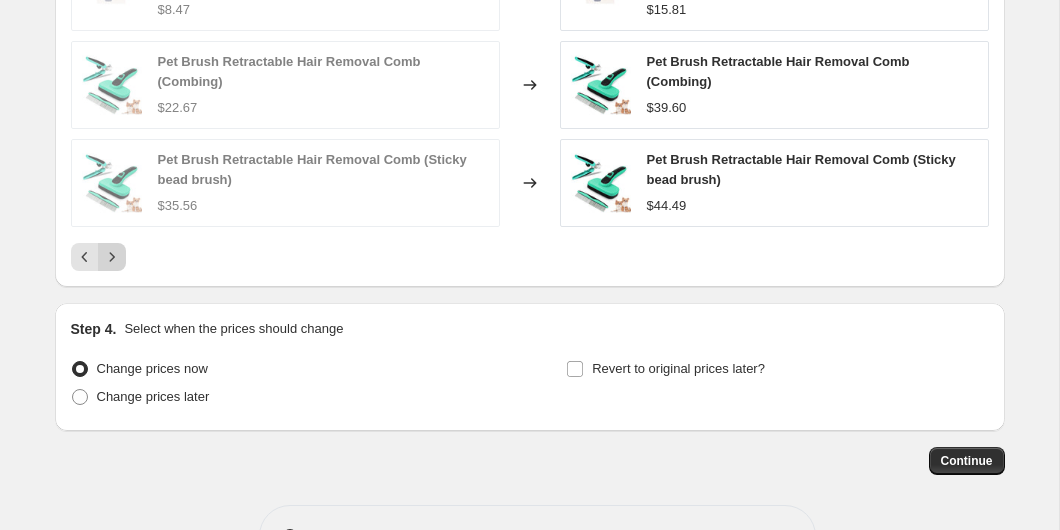 scroll, scrollTop: 1526, scrollLeft: 0, axis: vertical 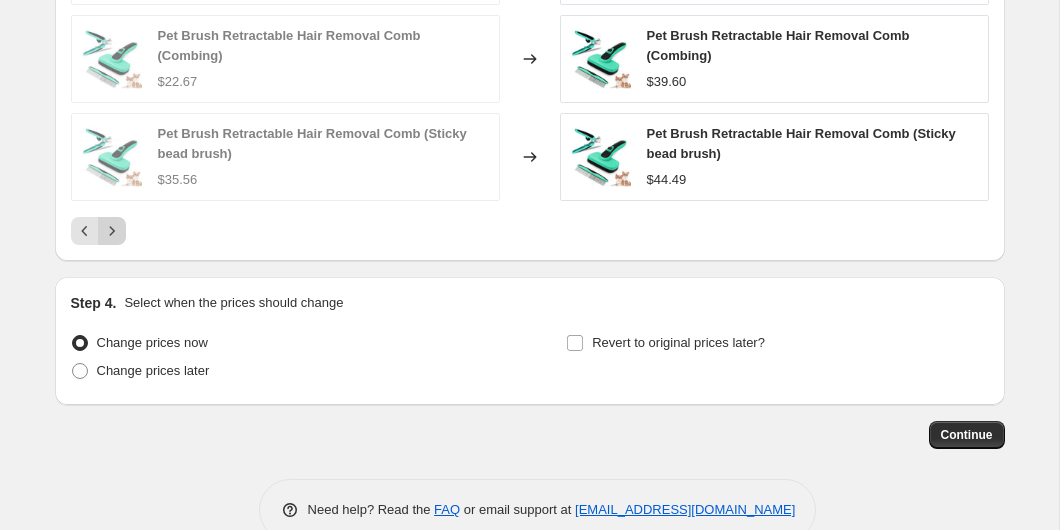 click 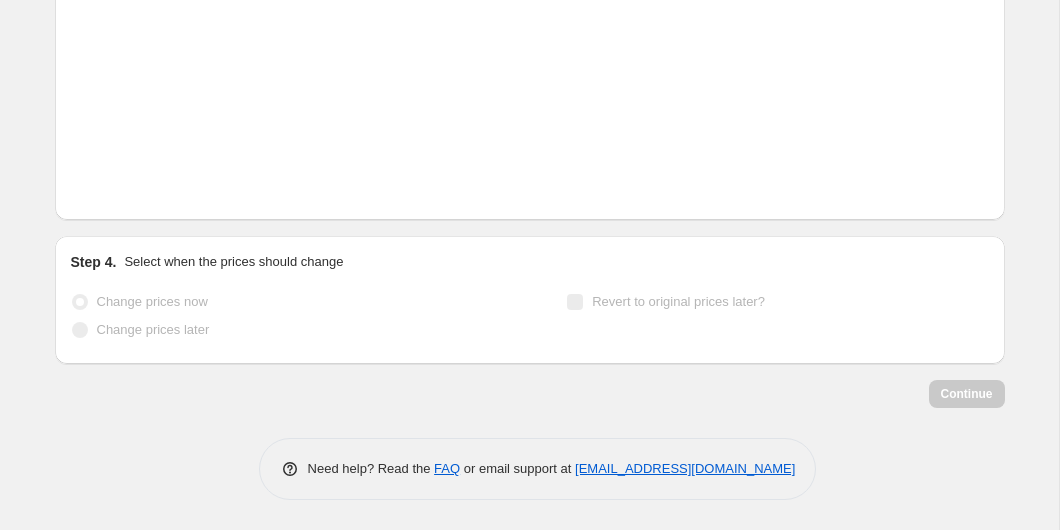 click on "PRICE CHANGE PREVIEW Placeholder Loading product variants... Loading... Placeholder $59.05 $65.61 Changed to Placeholder $53.15 $59.05 Loading... Placeholder $59.05 $65.61 Changed to Placeholder $53.15 $59.05 Loading... Placeholder $59.05 $65.61 Changed to Placeholder $53.15 $59.05 Loading... Placeholder $59.05 $65.61 Changed to Placeholder $53.15 $59.05 Loading... Placeholder $59.05 $65.61 Changed to Placeholder $53.15 $59.05" at bounding box center [530, -70] 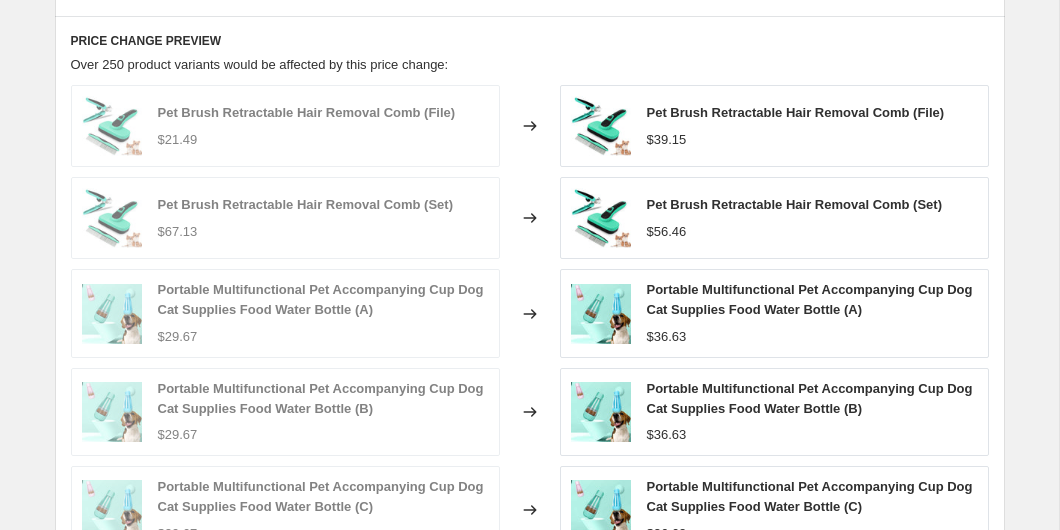 scroll, scrollTop: 1080, scrollLeft: 0, axis: vertical 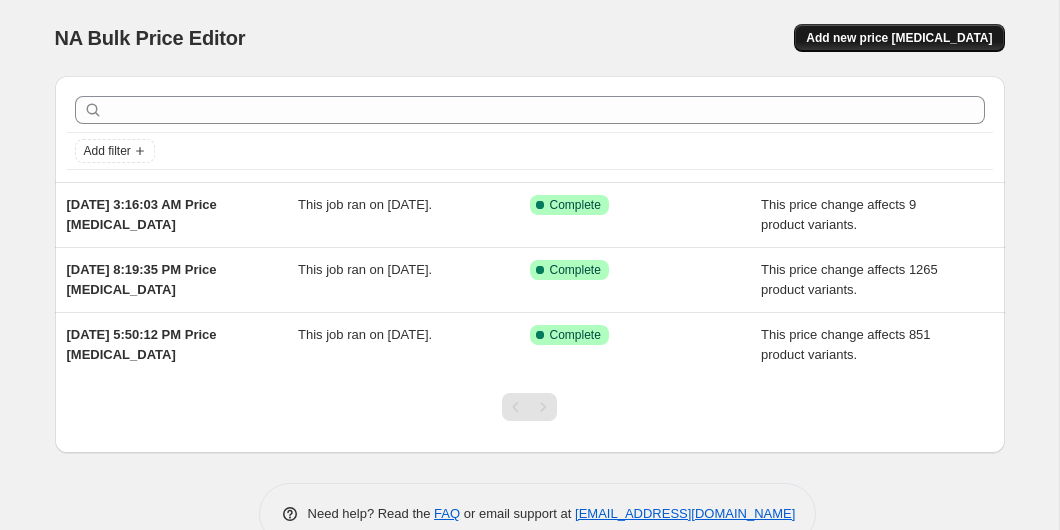 click on "Add new price [MEDICAL_DATA]" at bounding box center [899, 38] 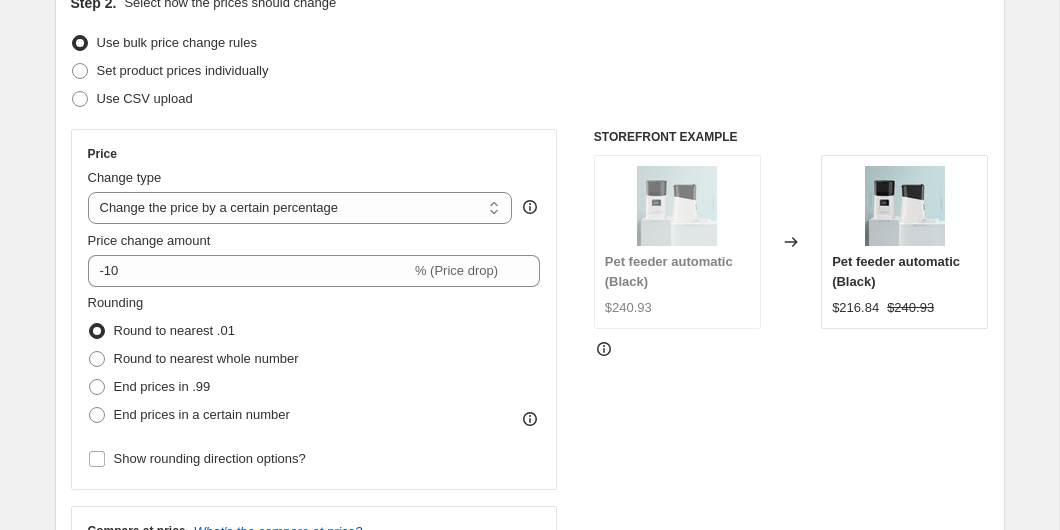 scroll, scrollTop: 279, scrollLeft: 0, axis: vertical 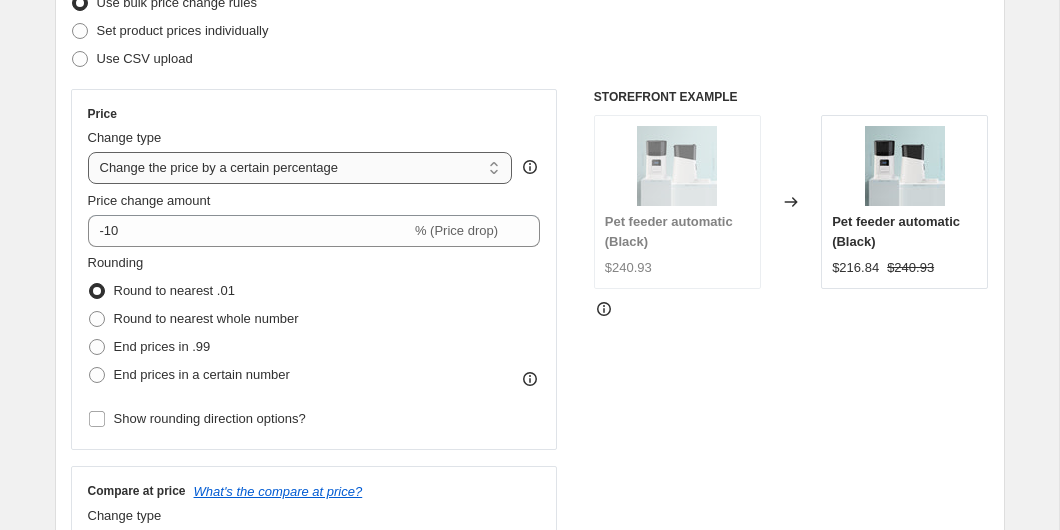click on "Change the price to a certain amount Change the price by a certain amount Change the price by a certain percentage Change the price to the current compare at price (price before sale) Change the price by a certain amount relative to the compare at price Change the price by a certain percentage relative to the compare at price Don't change the price Change the price by a certain percentage relative to the cost per item Change price to certain cost margin" at bounding box center [300, 168] 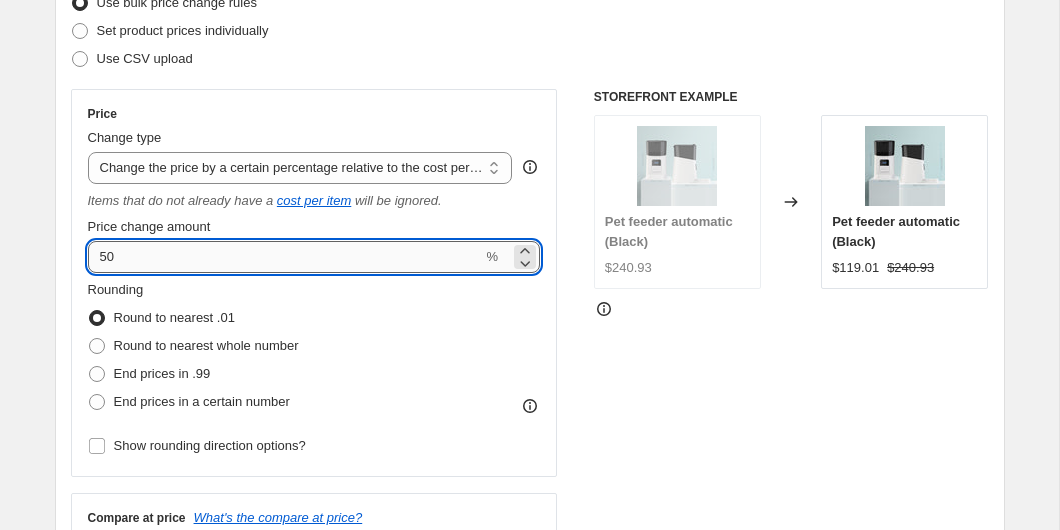 click on "50" at bounding box center [285, 257] 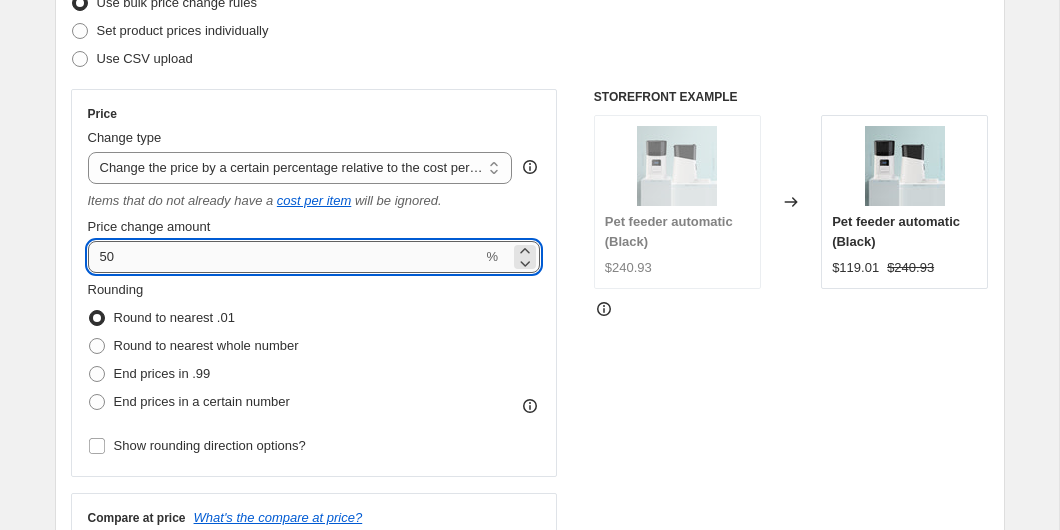 type on "5" 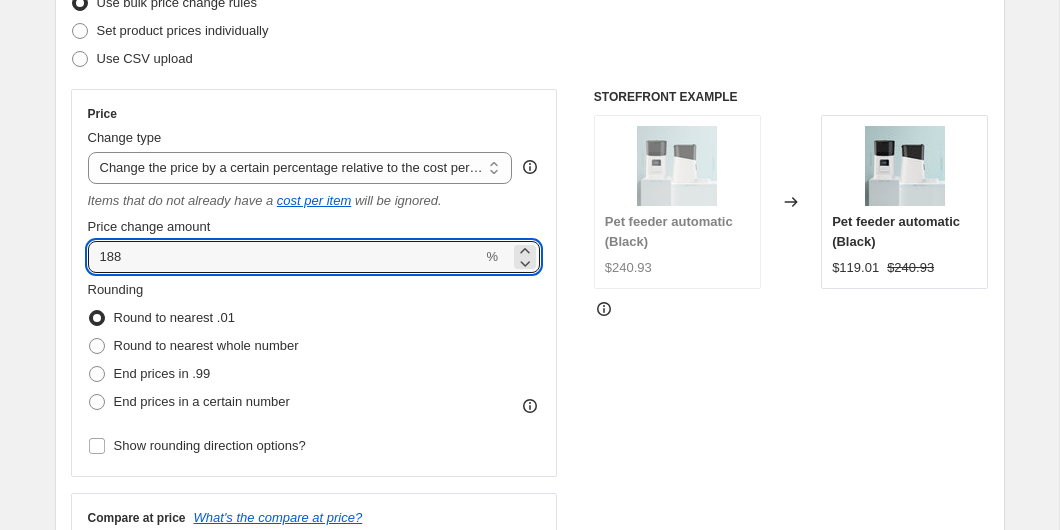 type on "188" 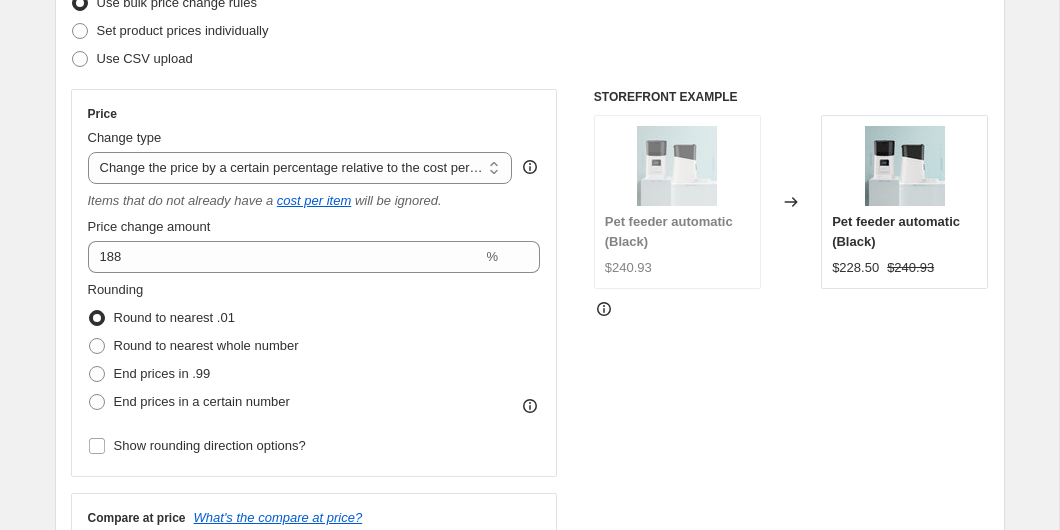 click on "Rounding Round to nearest .01 Round to nearest whole number End prices in .99 End prices in a certain number" at bounding box center [314, 348] 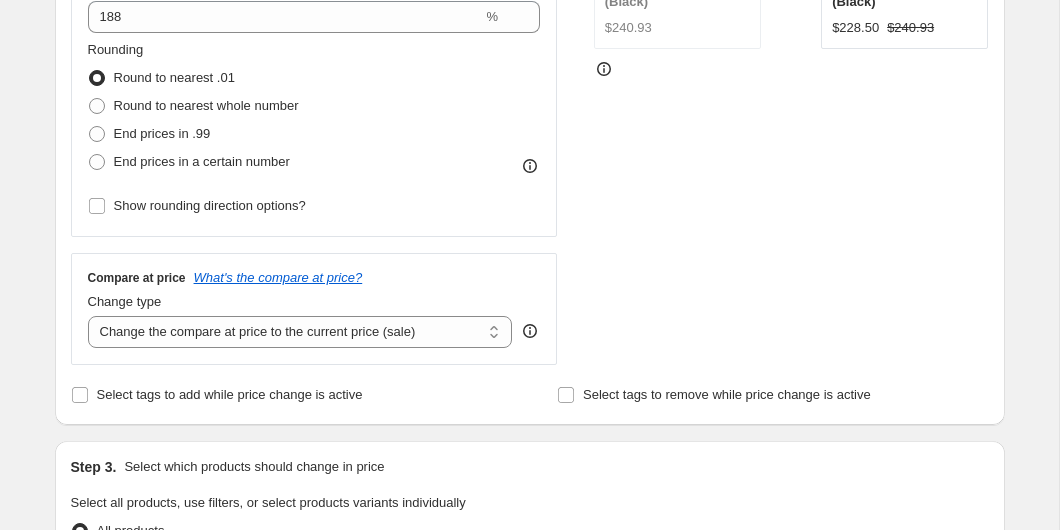 scroll, scrollTop: 559, scrollLeft: 0, axis: vertical 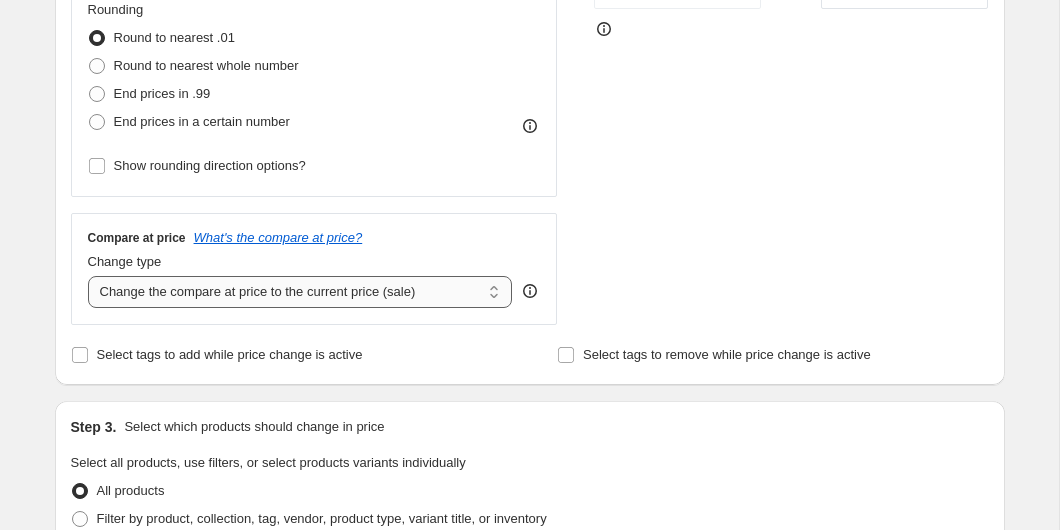 click on "Change the compare at price to the current price (sale) Change the compare at price to a certain amount Change the compare at price by a certain amount Change the compare at price by a certain percentage Change the compare at price by a certain amount relative to the actual price Change the compare at price by a certain percentage relative to the actual price Don't change the compare at price Remove the compare at price" at bounding box center [300, 292] 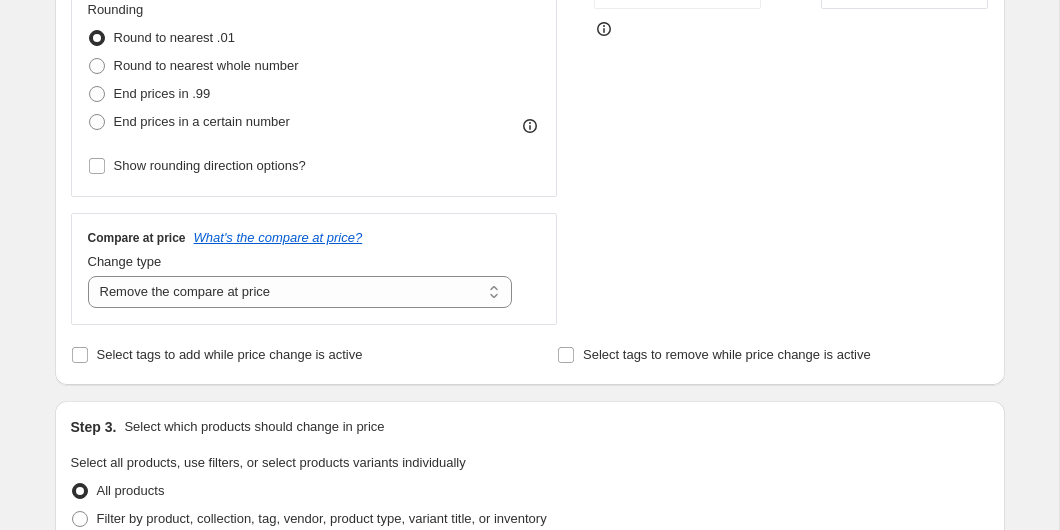 click on "Select tags to add while price change is active" at bounding box center [286, 355] 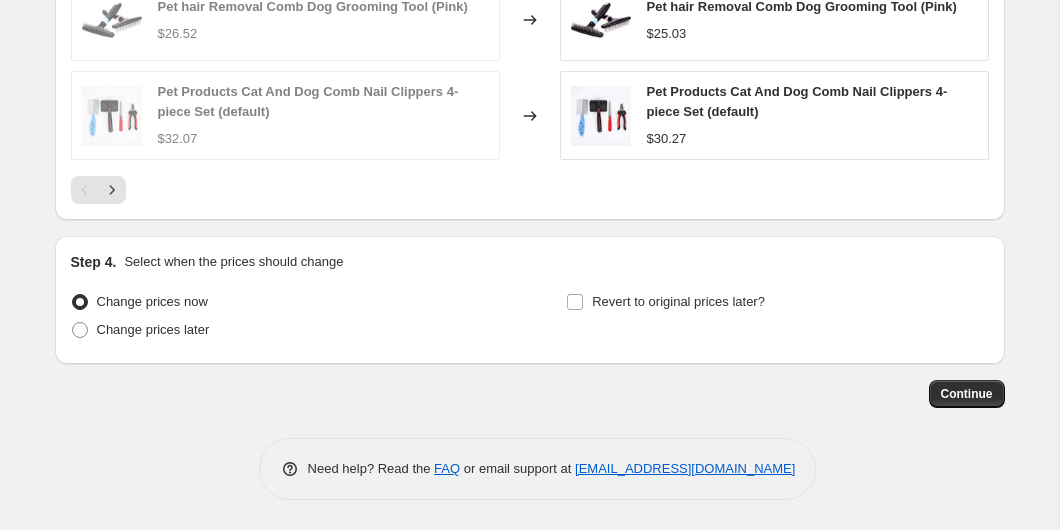 scroll, scrollTop: 1507, scrollLeft: 0, axis: vertical 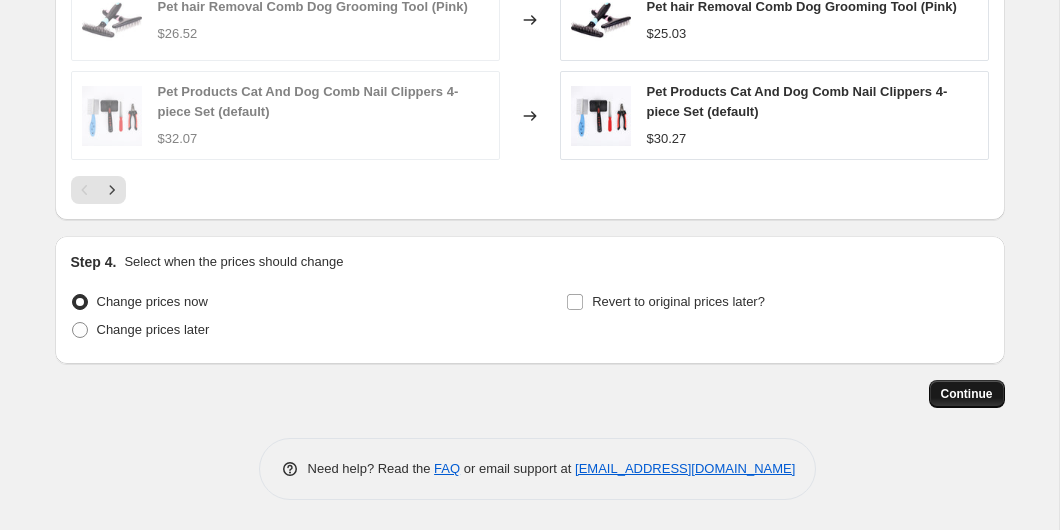 click on "Continue" at bounding box center [967, 394] 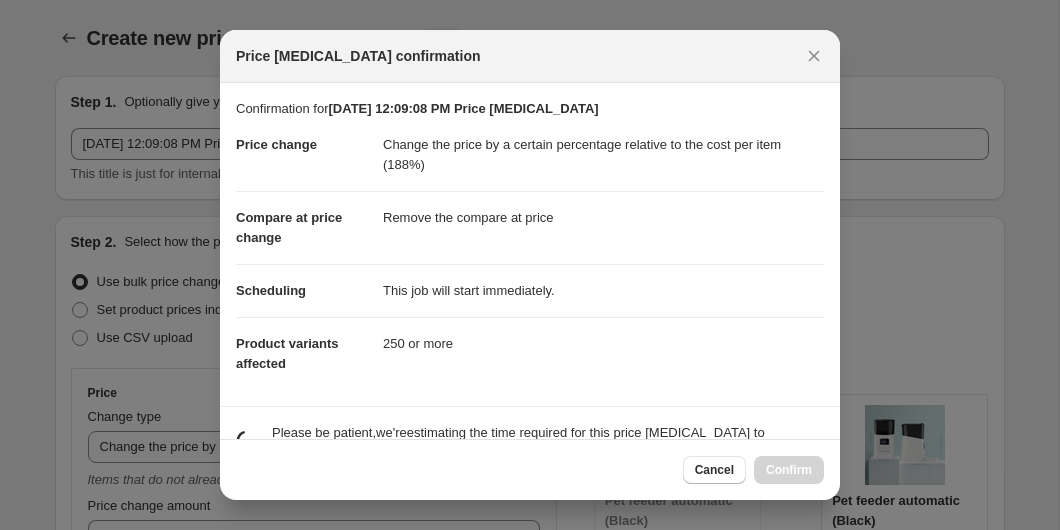 scroll, scrollTop: 0, scrollLeft: 0, axis: both 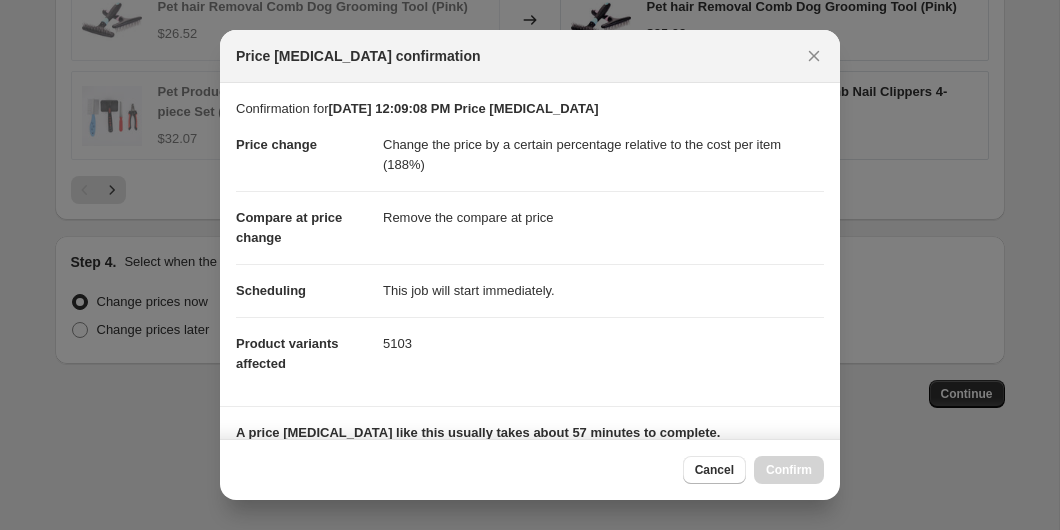 click on "Remove the compare at price" at bounding box center [603, 217] 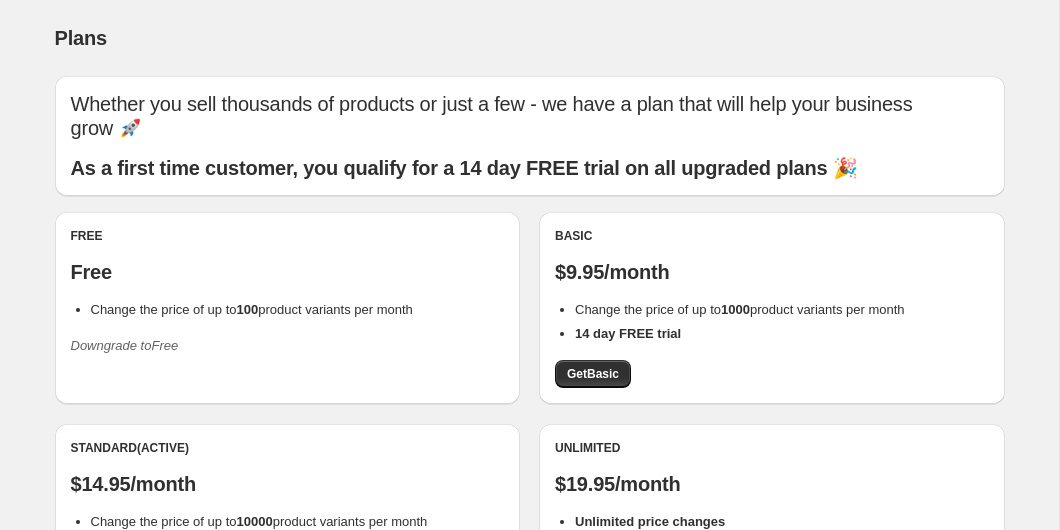 scroll, scrollTop: 387, scrollLeft: 0, axis: vertical 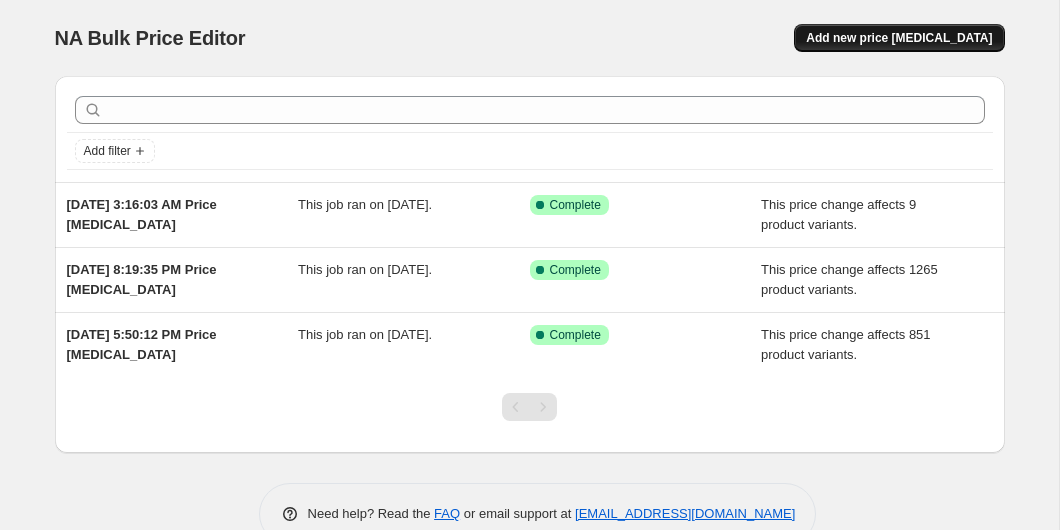click on "Add new price [MEDICAL_DATA]" at bounding box center (899, 38) 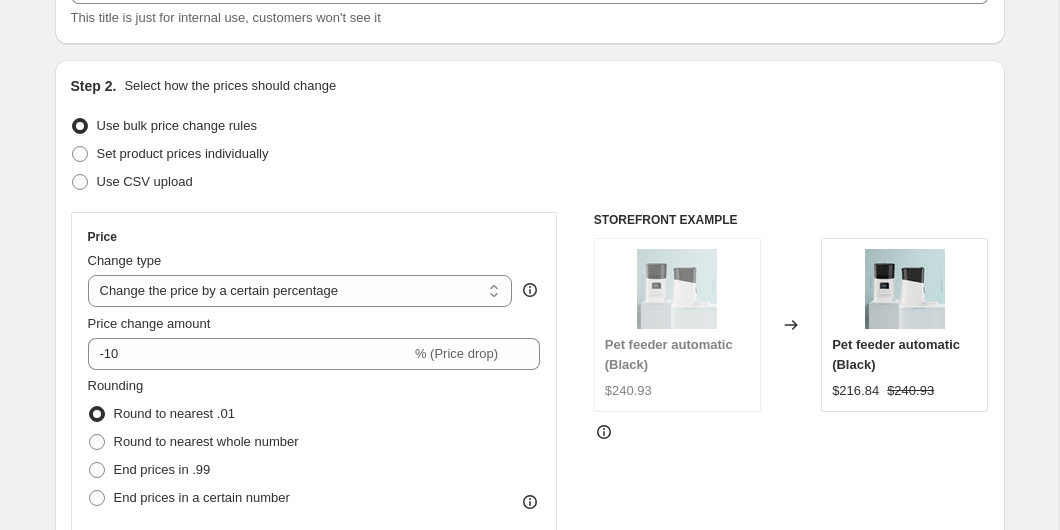 scroll, scrollTop: 159, scrollLeft: 0, axis: vertical 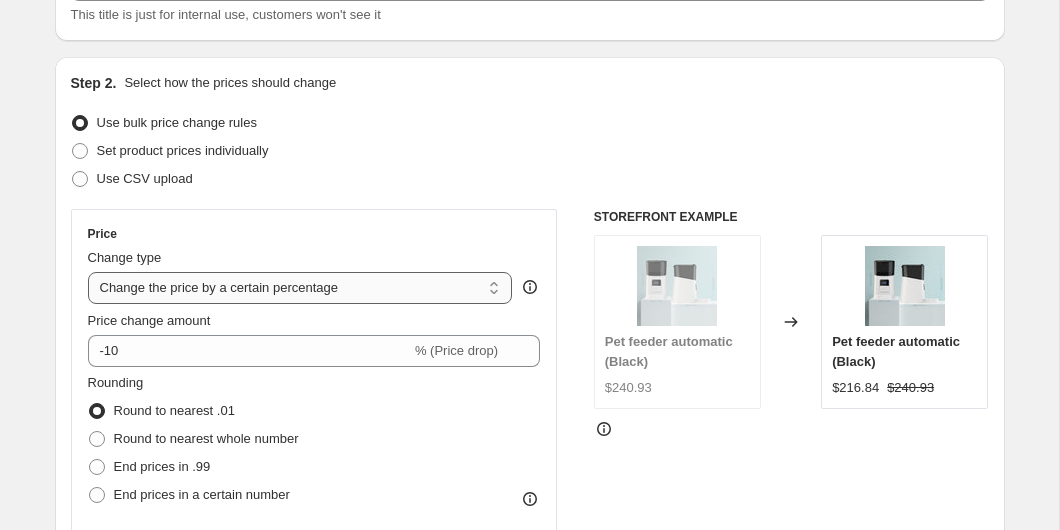 click on "Change the price to a certain amount Change the price by a certain amount Change the price by a certain percentage Change the price to the current compare at price (price before sale) Change the price by a certain amount relative to the compare at price Change the price by a certain percentage relative to the compare at price Don't change the price Change the price by a certain percentage relative to the cost per item Change price to certain cost margin" at bounding box center [300, 288] 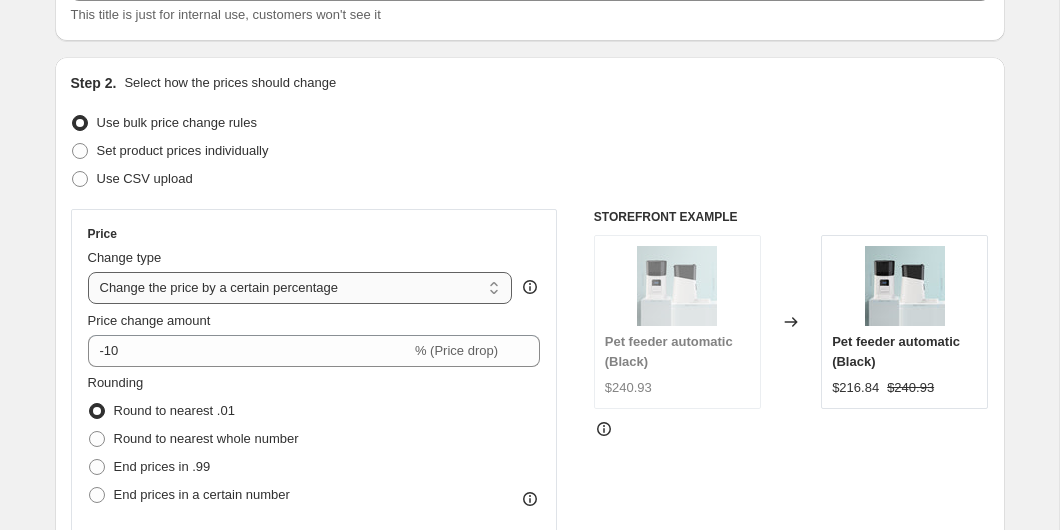 select on "pc" 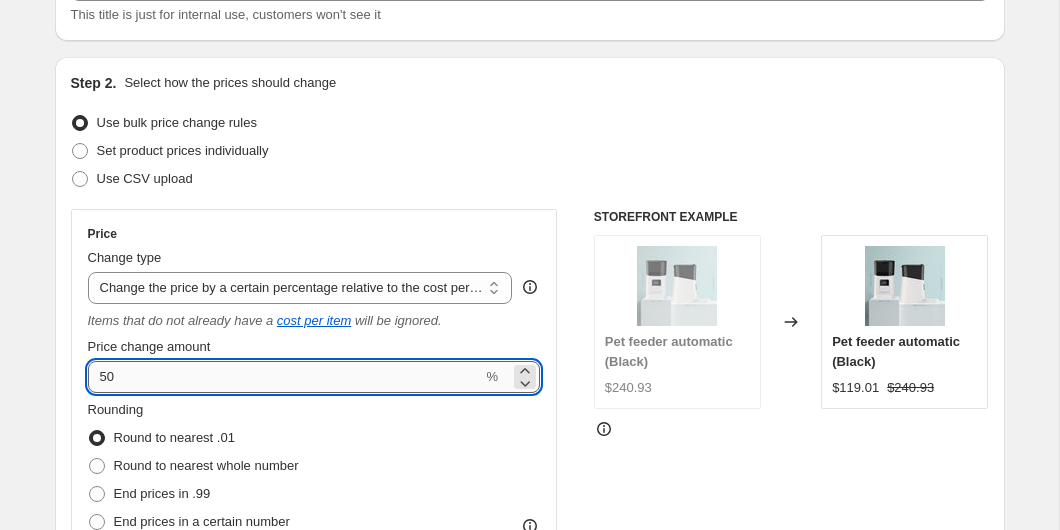 click on "50" at bounding box center [285, 377] 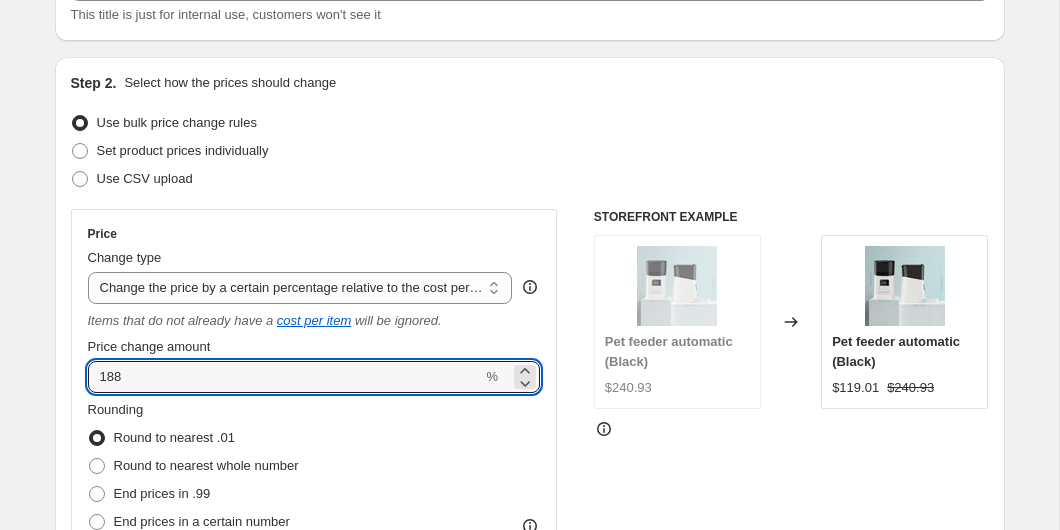 type on "188" 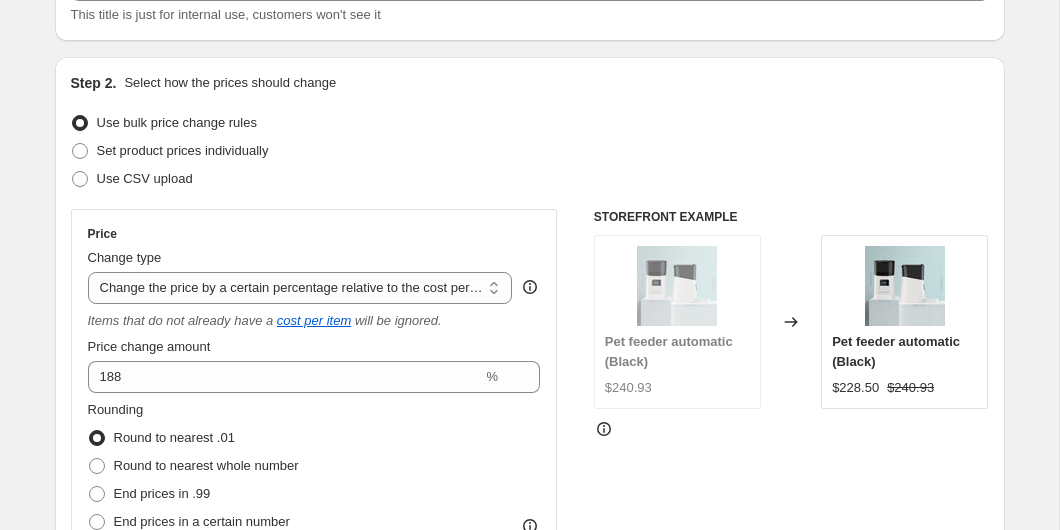 click on "Rounding Round to nearest .01 Round to nearest whole number End prices in .99 End prices in a certain number" at bounding box center (314, 468) 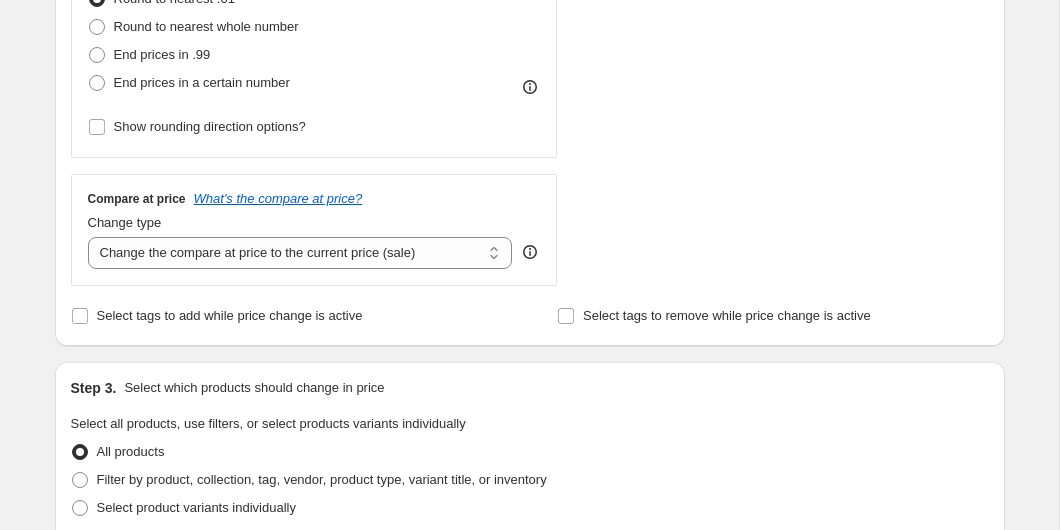 scroll, scrollTop: 599, scrollLeft: 0, axis: vertical 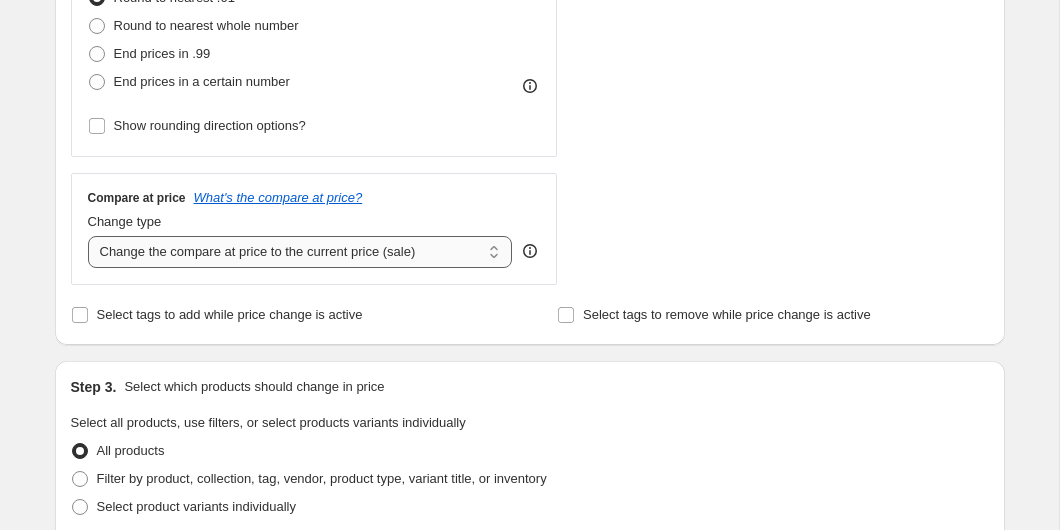 click on "Change the compare at price to the current price (sale) Change the compare at price to a certain amount Change the compare at price by a certain amount Change the compare at price by a certain percentage Change the compare at price by a certain amount relative to the actual price Change the compare at price by a certain percentage relative to the actual price Don't change the compare at price Remove the compare at price" at bounding box center (300, 252) 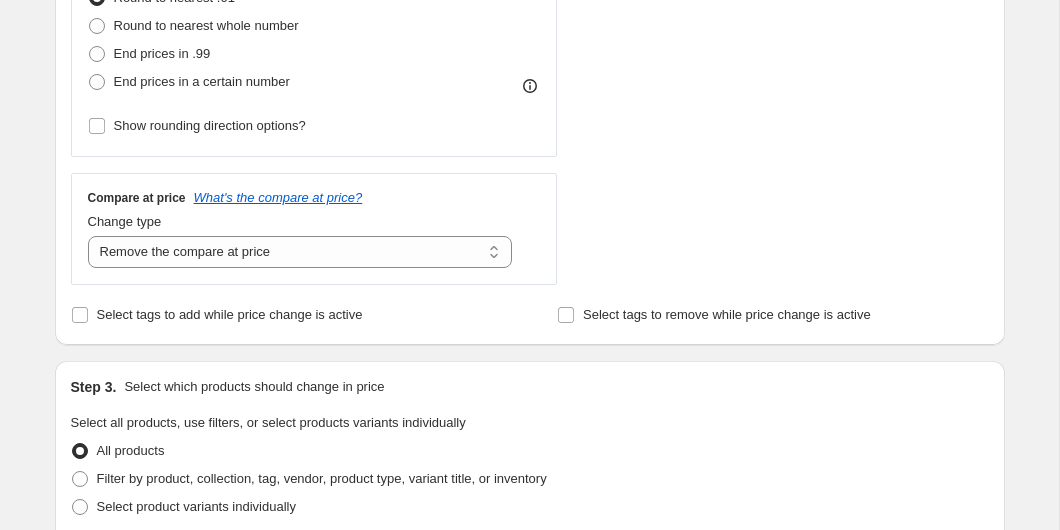 click on "Step 3. Select which products should change in price Select all products, use filters, or select products variants individually All products Filter by product, collection, tag, vendor, product type, variant title, or inventory Select product variants individually" at bounding box center (530, 449) 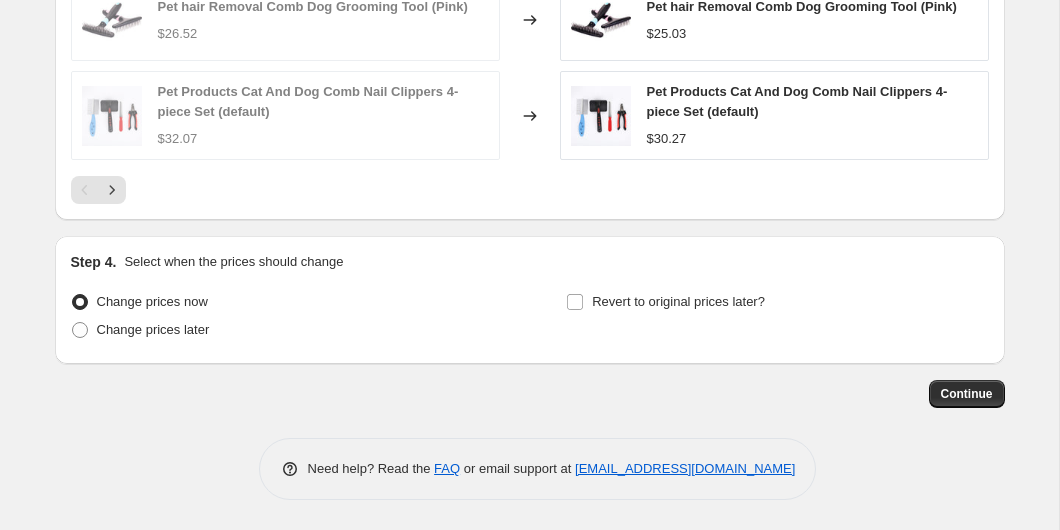 scroll, scrollTop: 1507, scrollLeft: 0, axis: vertical 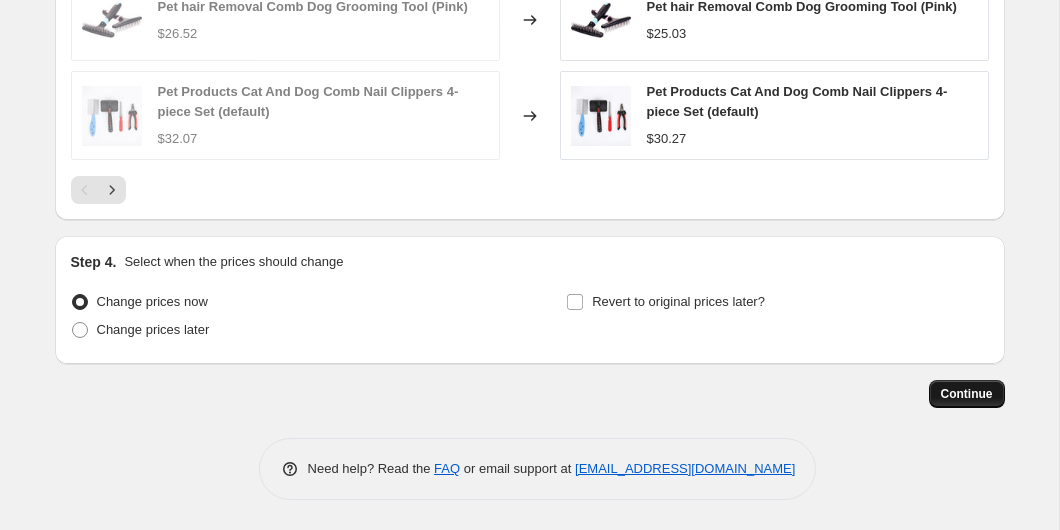 click on "Continue" at bounding box center [967, 394] 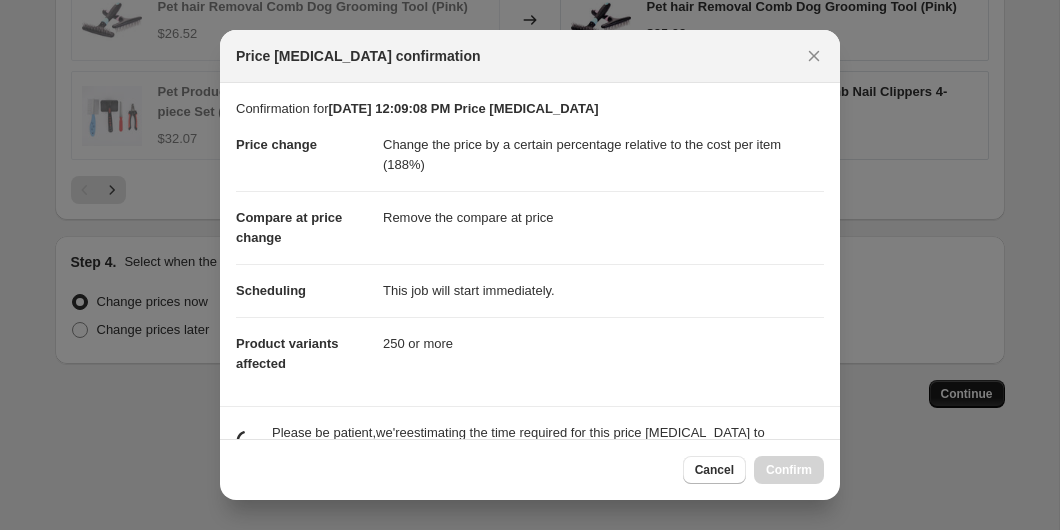 scroll, scrollTop: 0, scrollLeft: 0, axis: both 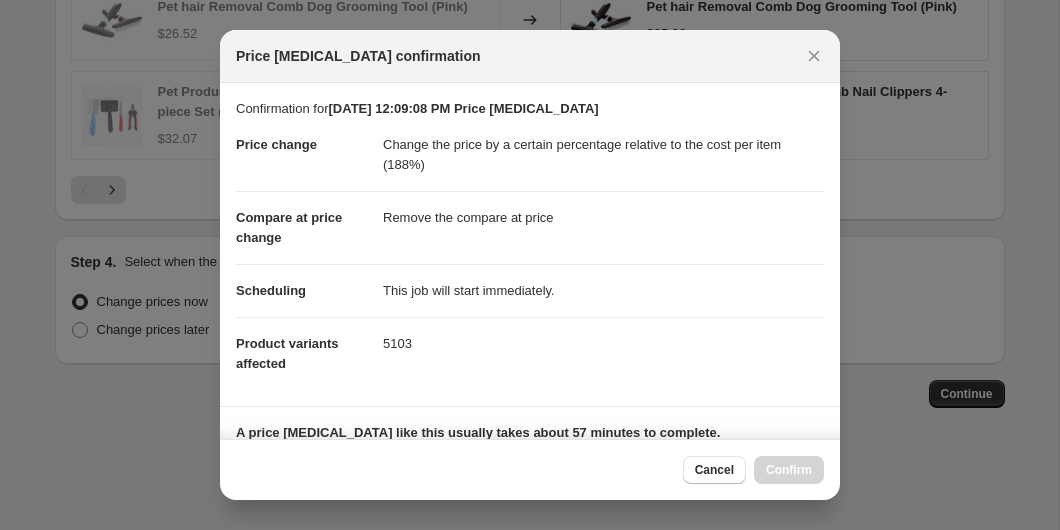 click on "Cancel Confirm" at bounding box center (753, 470) 